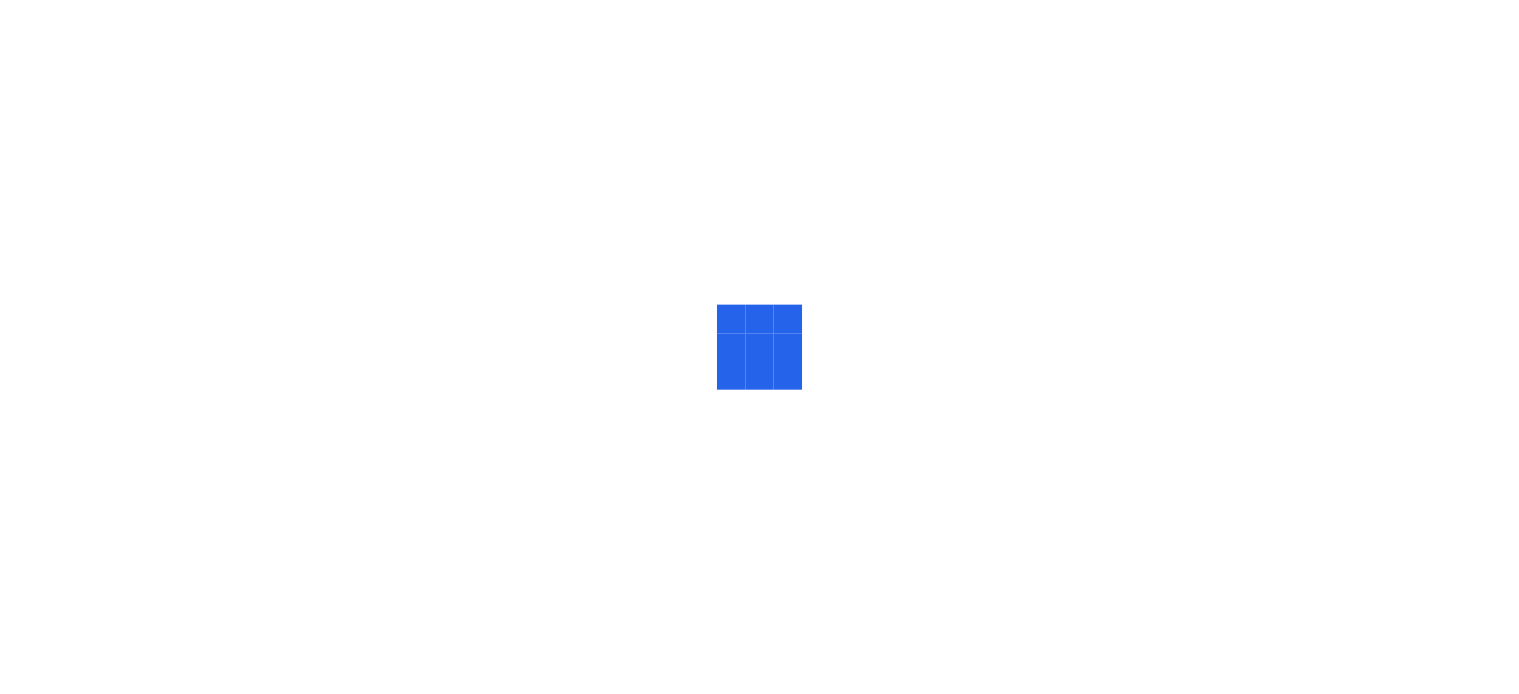 scroll, scrollTop: 0, scrollLeft: 0, axis: both 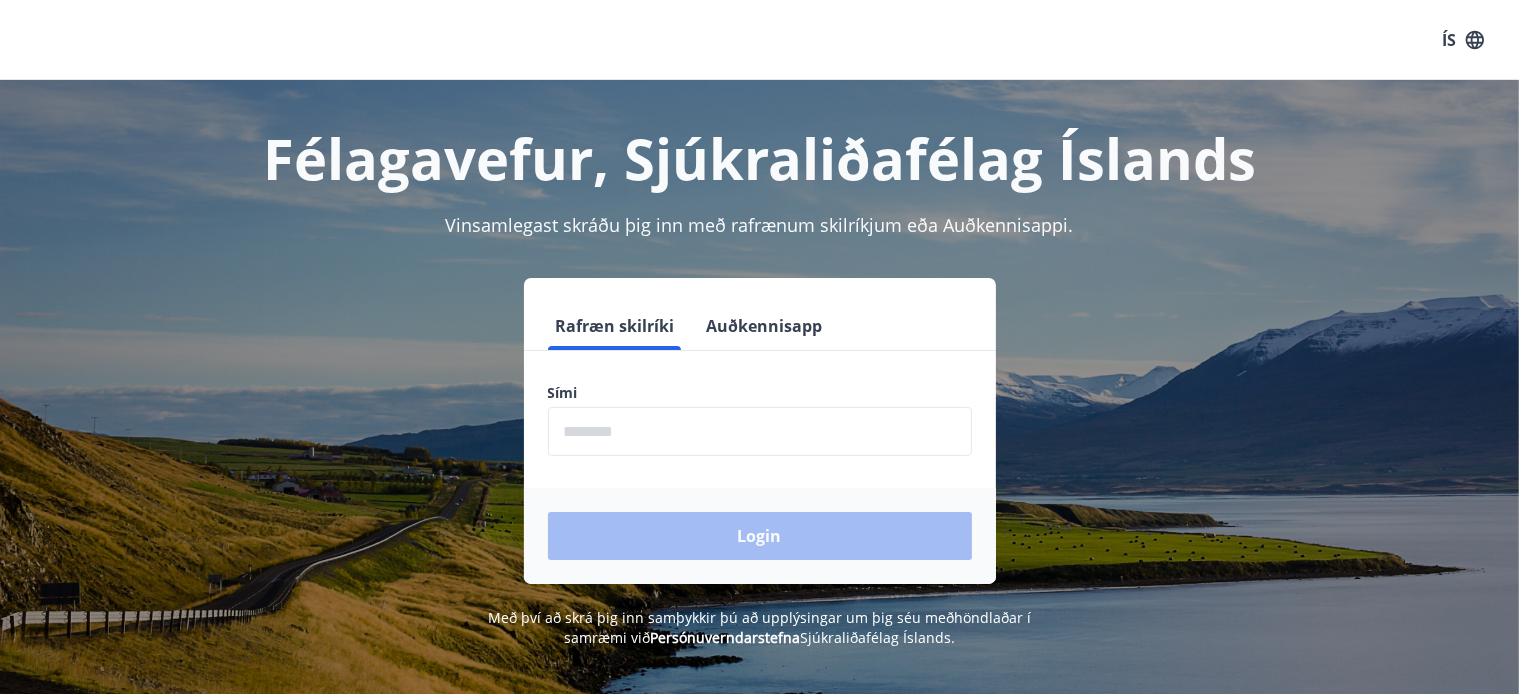 click at bounding box center [760, 431] 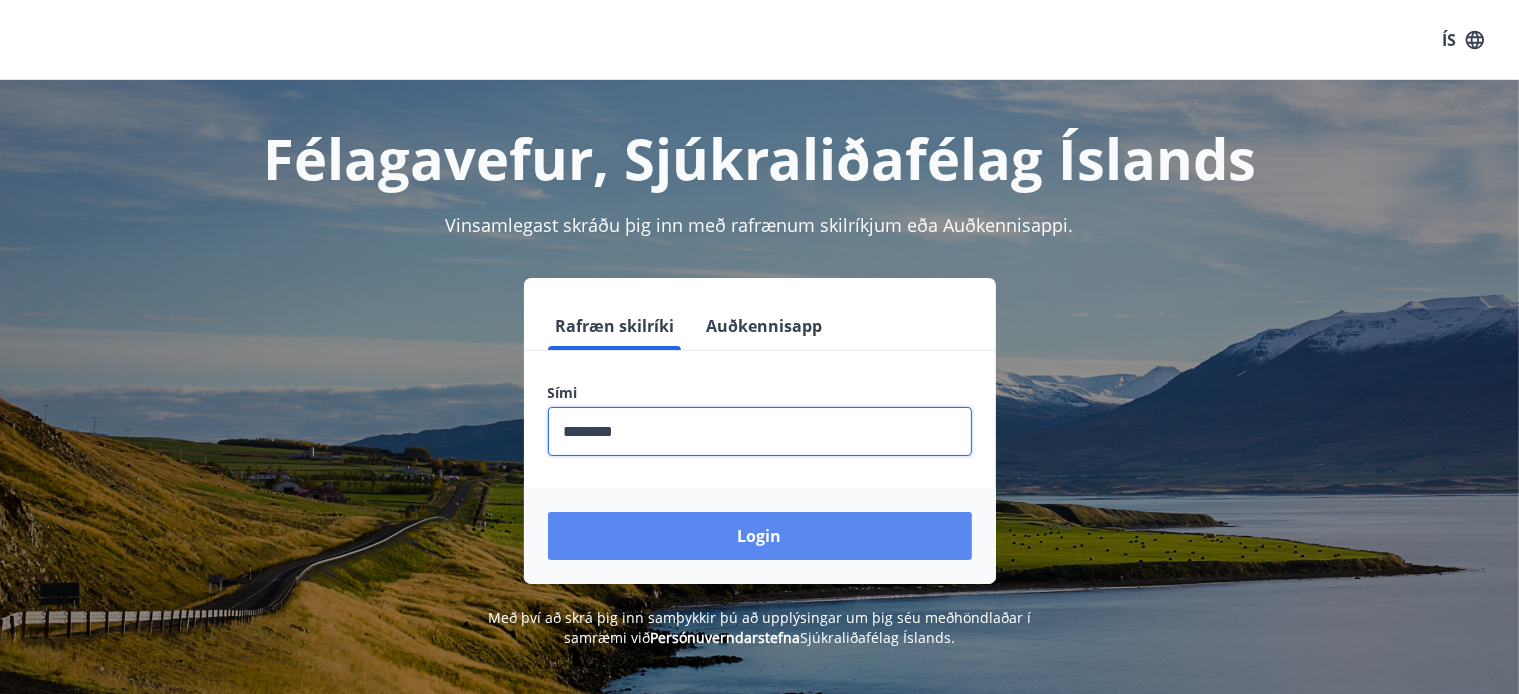 type on "********" 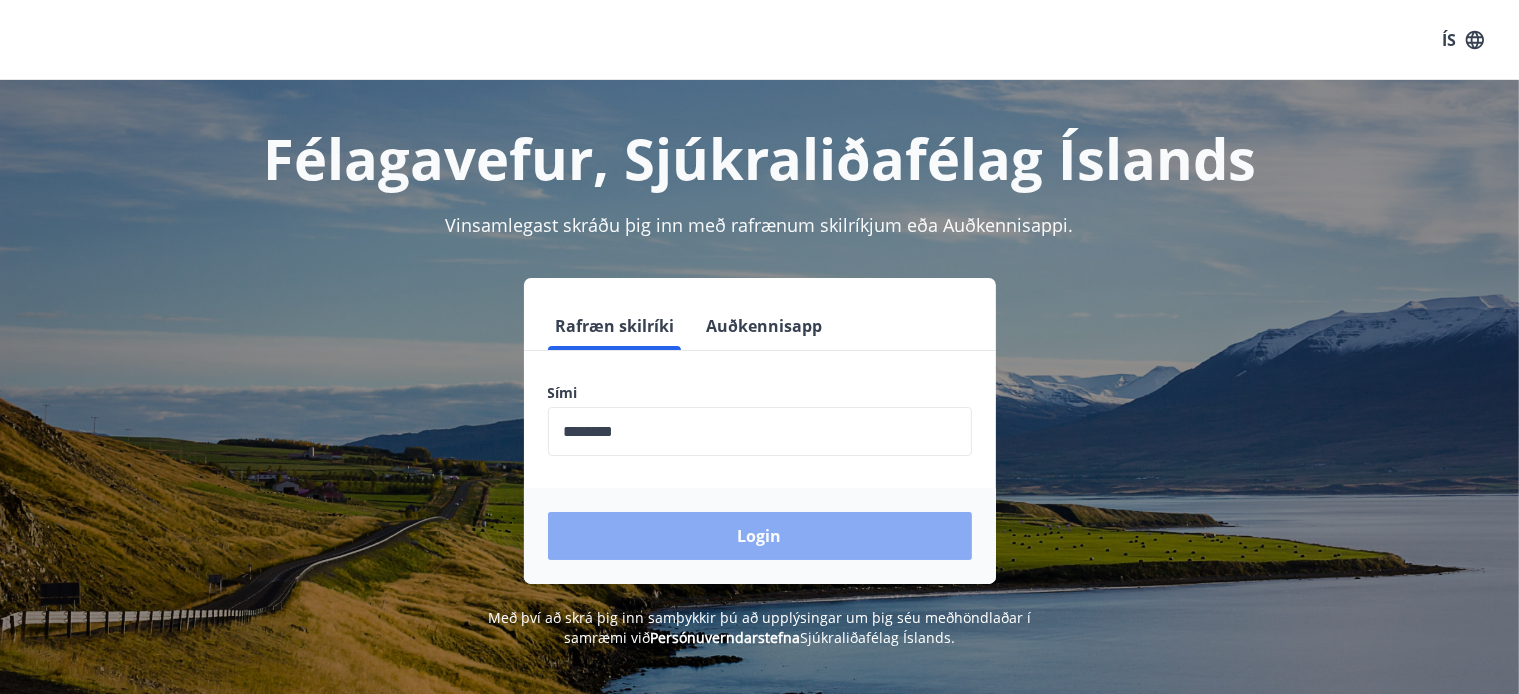 click on "Login" at bounding box center (760, 536) 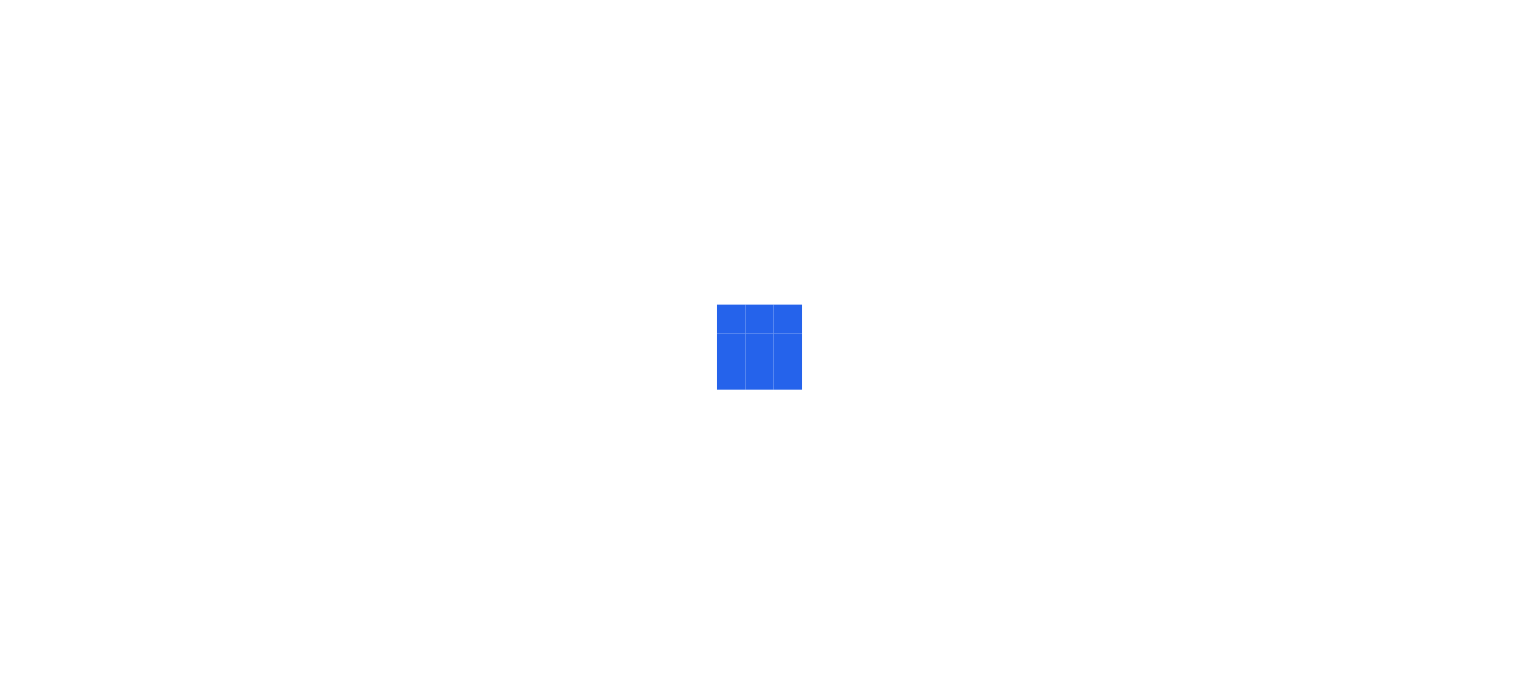 scroll, scrollTop: 0, scrollLeft: 0, axis: both 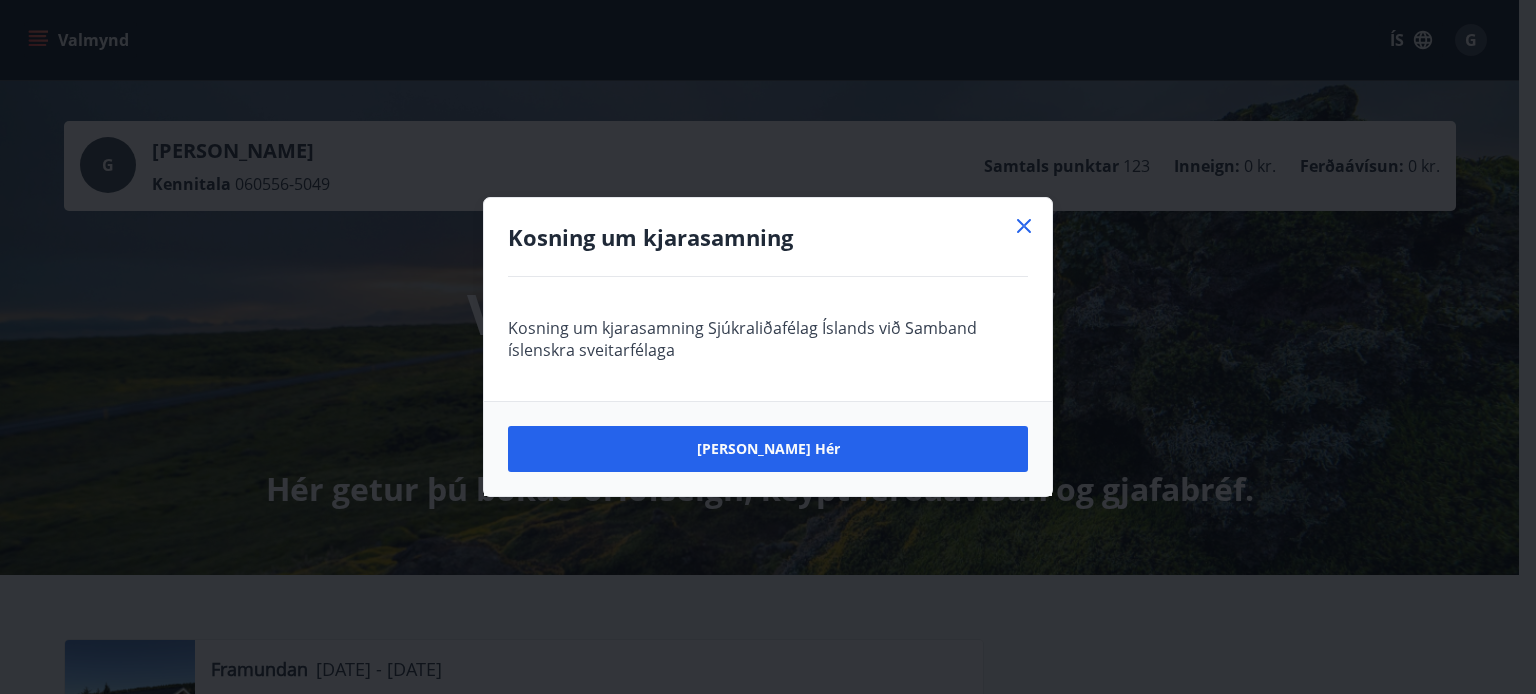 click 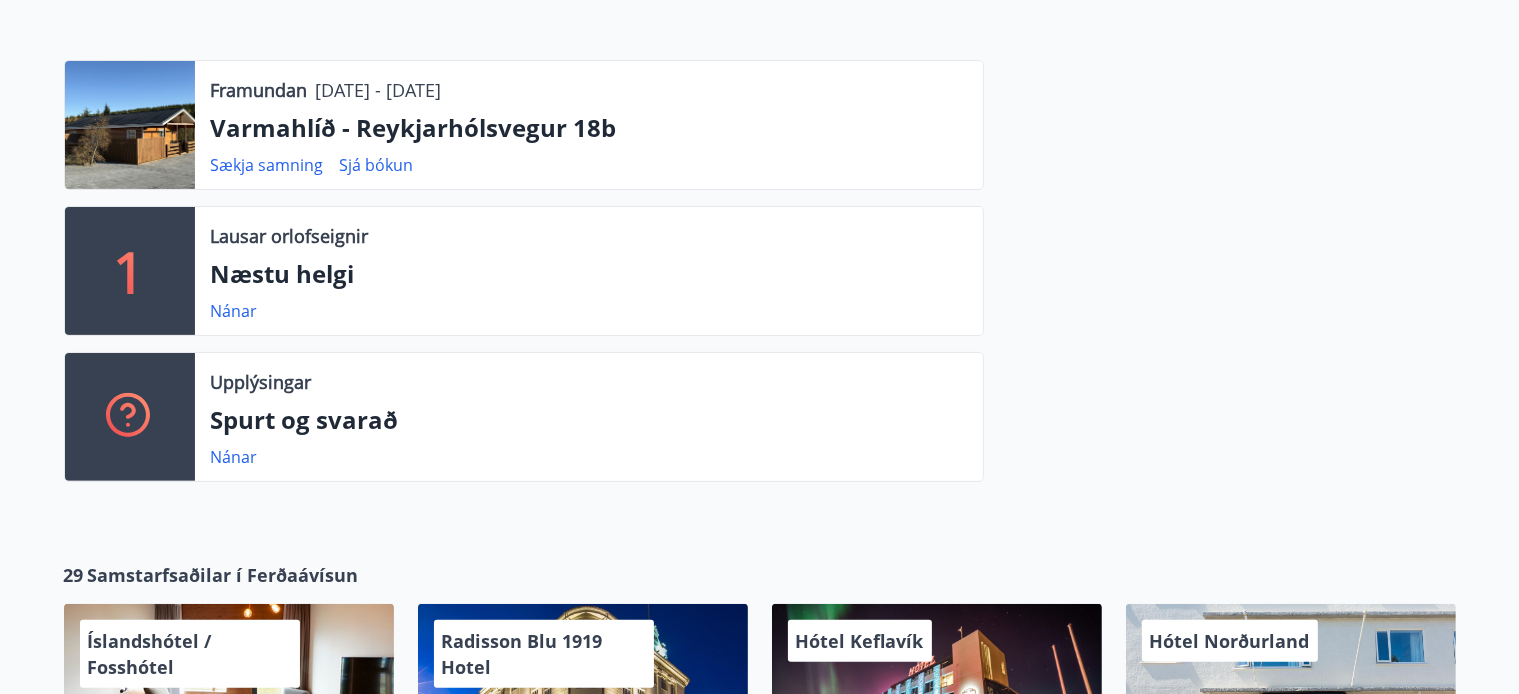 scroll, scrollTop: 614, scrollLeft: 0, axis: vertical 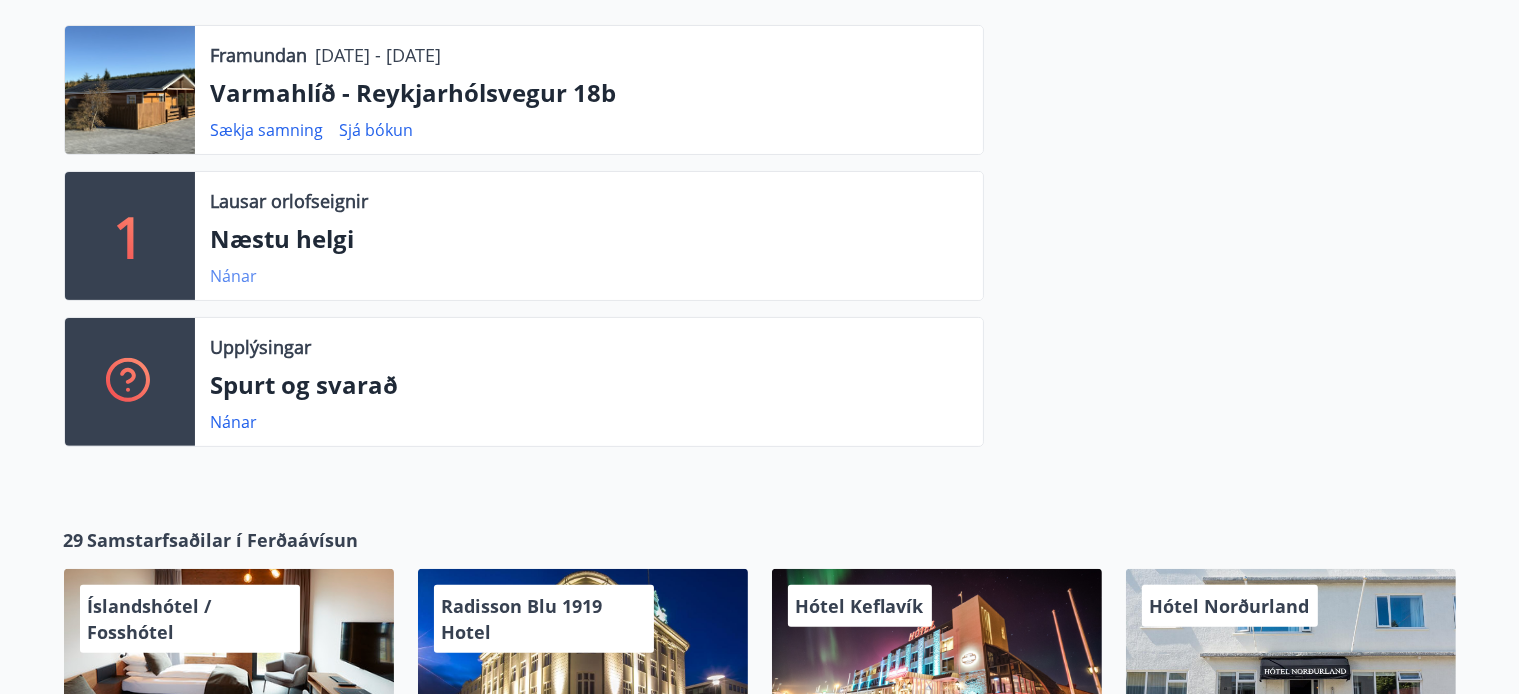 click on "Nánar" at bounding box center (234, 276) 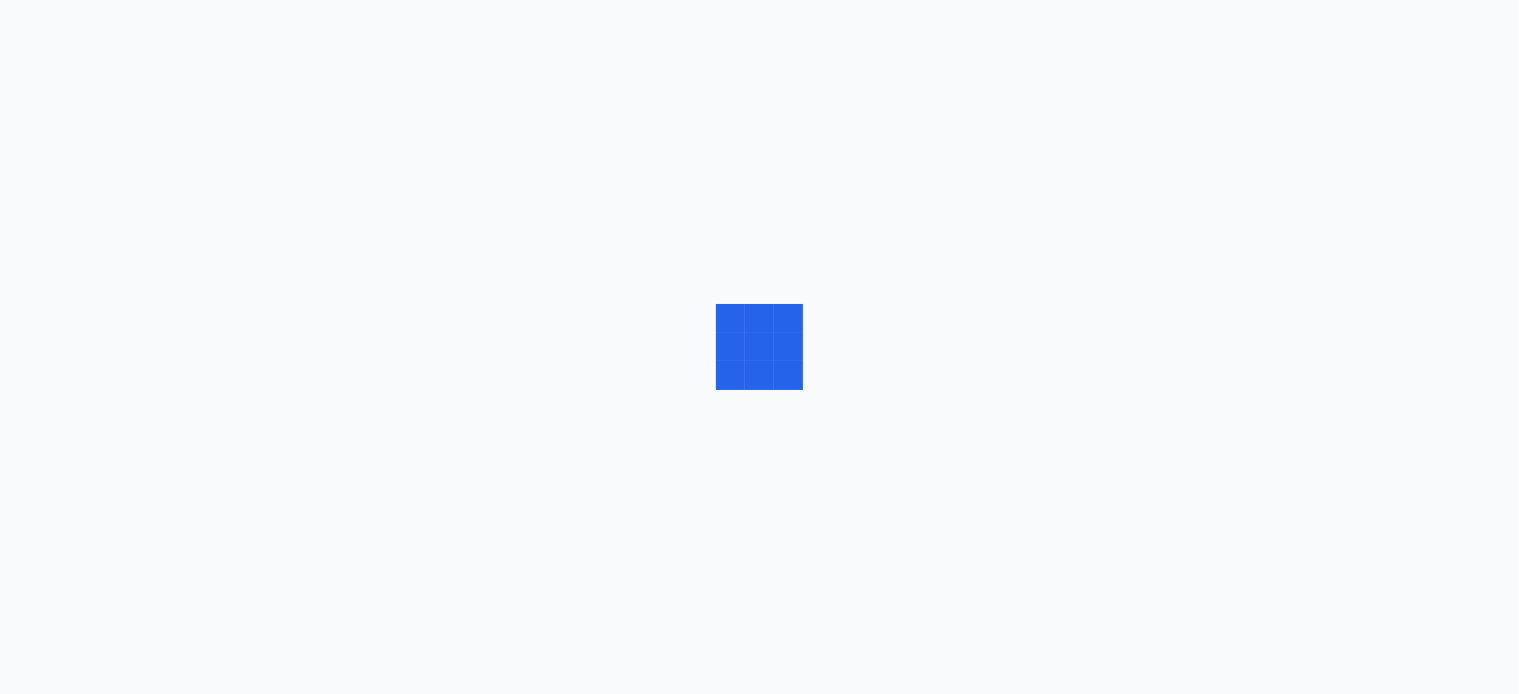 scroll, scrollTop: 0, scrollLeft: 0, axis: both 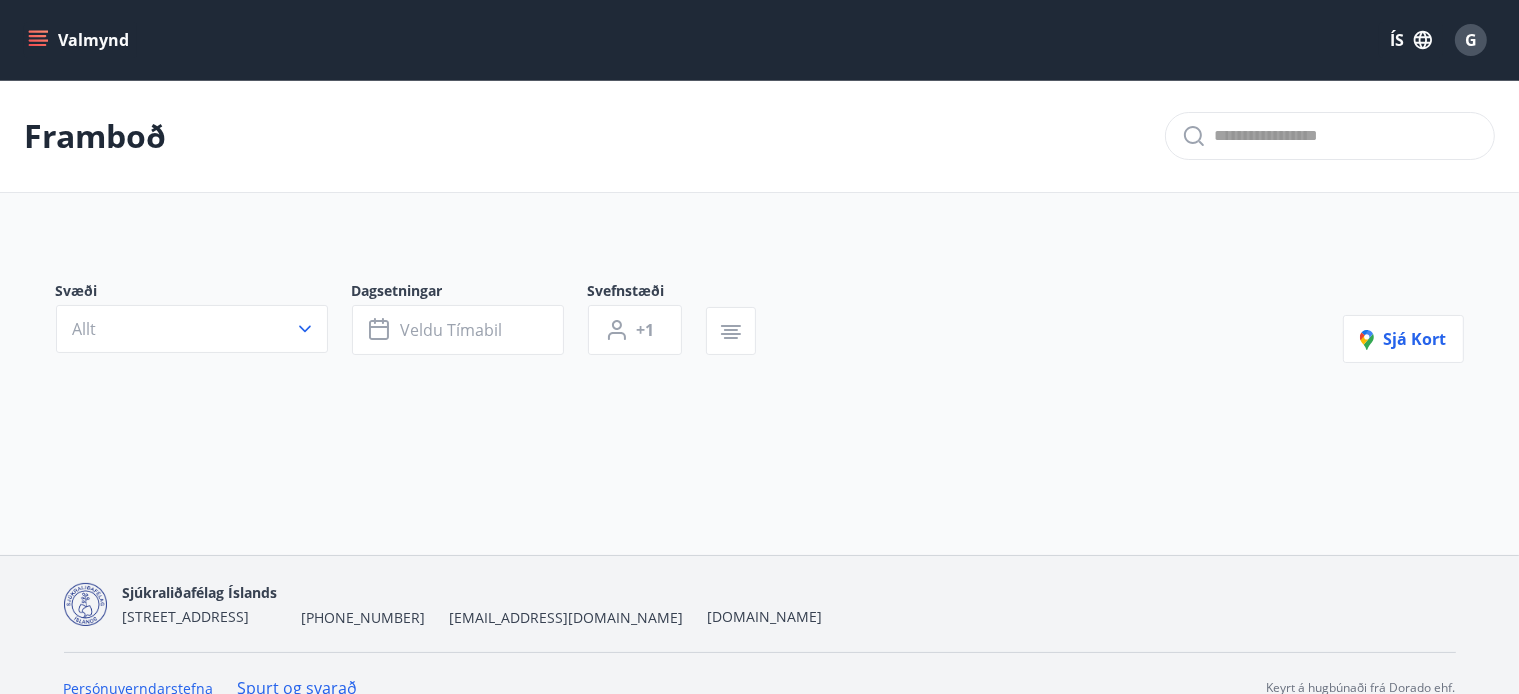 type on "*" 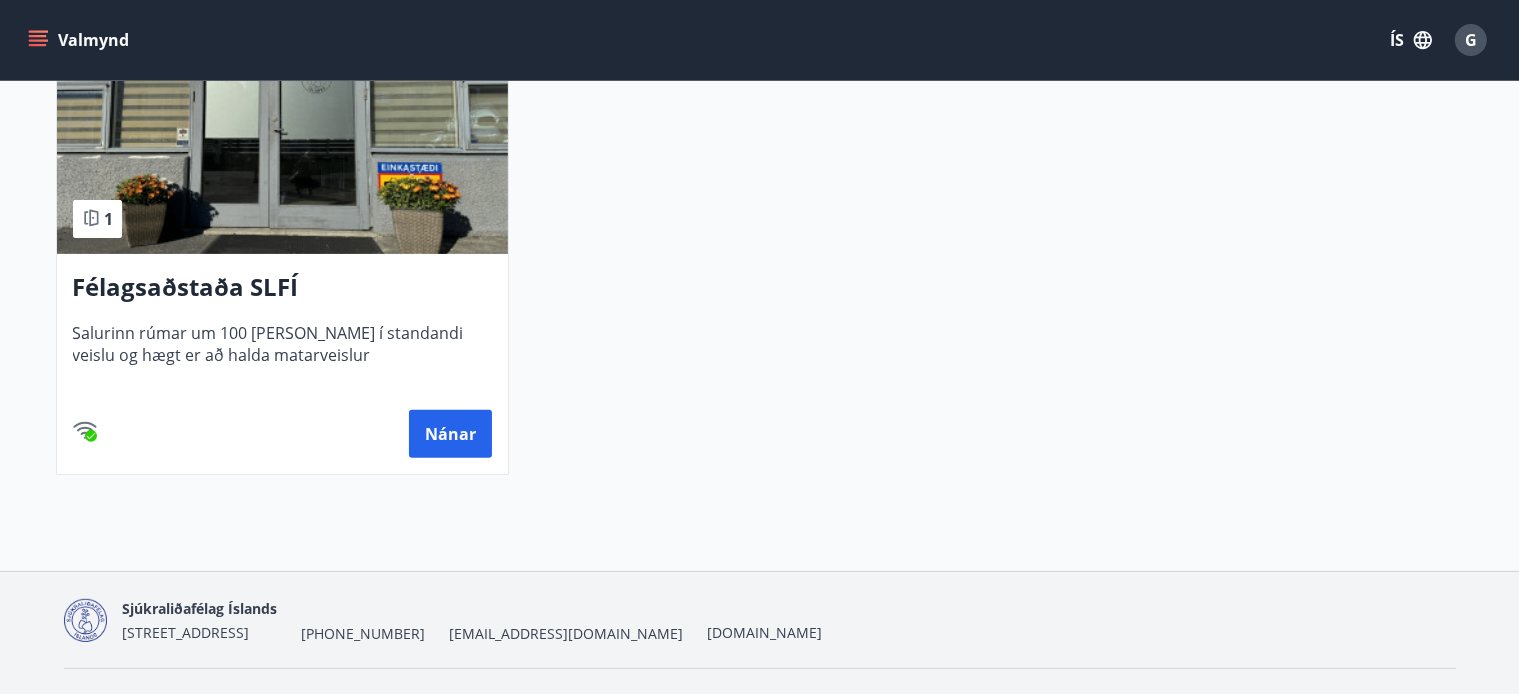 scroll, scrollTop: 592, scrollLeft: 0, axis: vertical 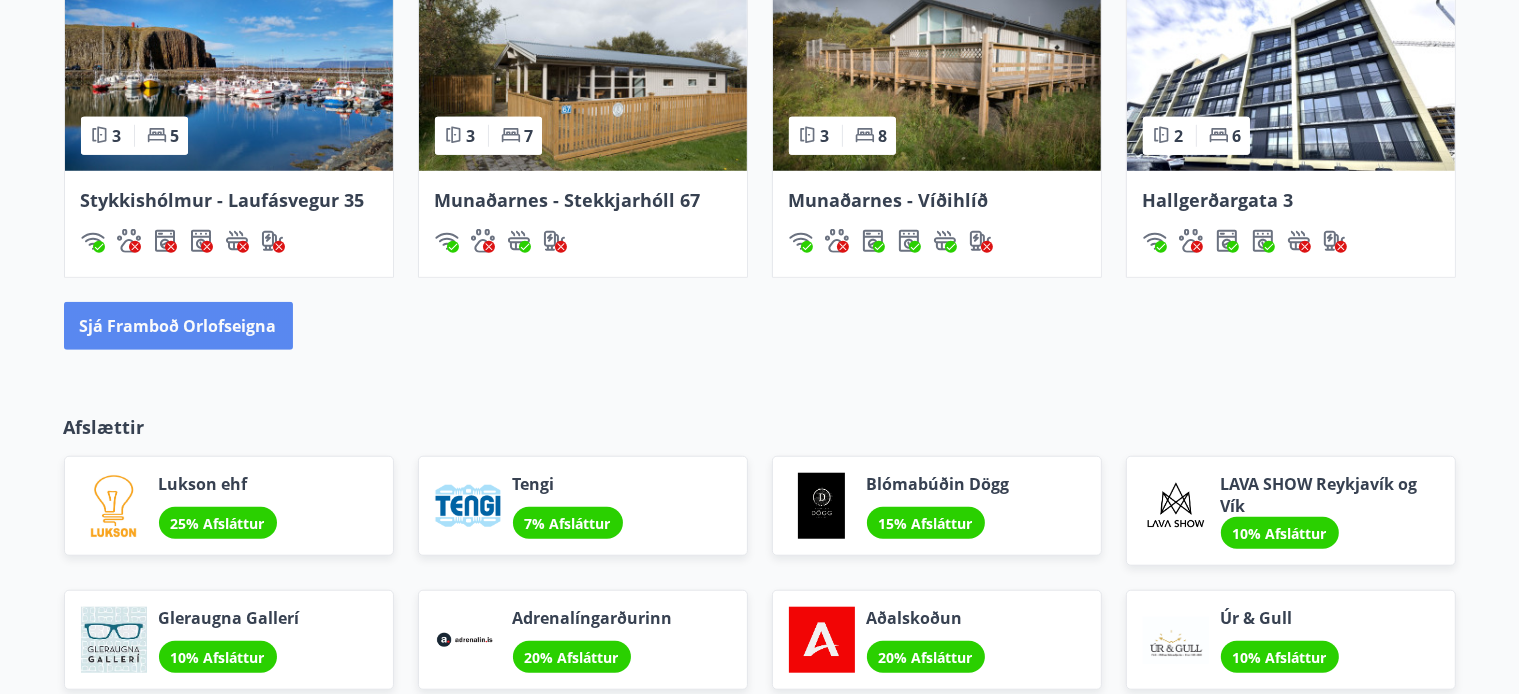 click on "Sjá framboð orlofseigna" at bounding box center (178, 326) 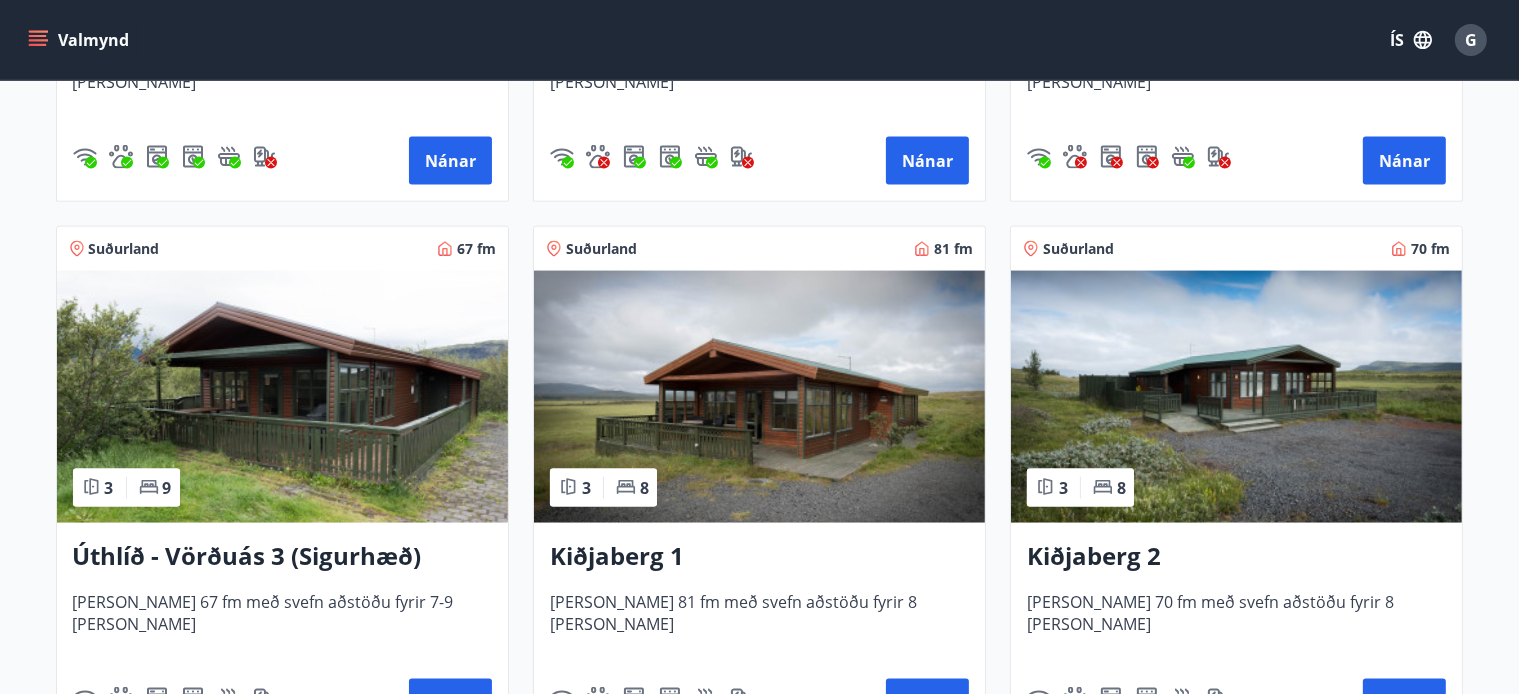 scroll, scrollTop: 2995, scrollLeft: 0, axis: vertical 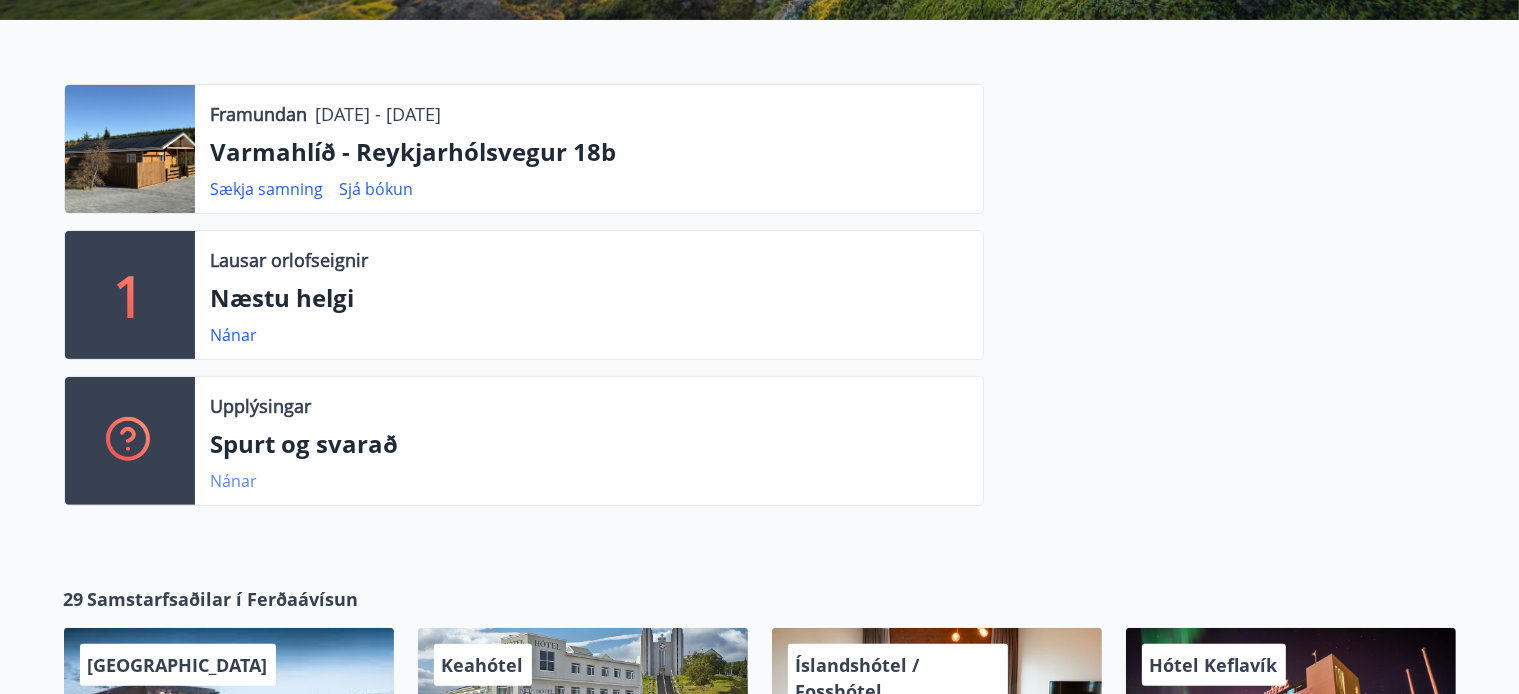click on "Nánar" at bounding box center [234, 481] 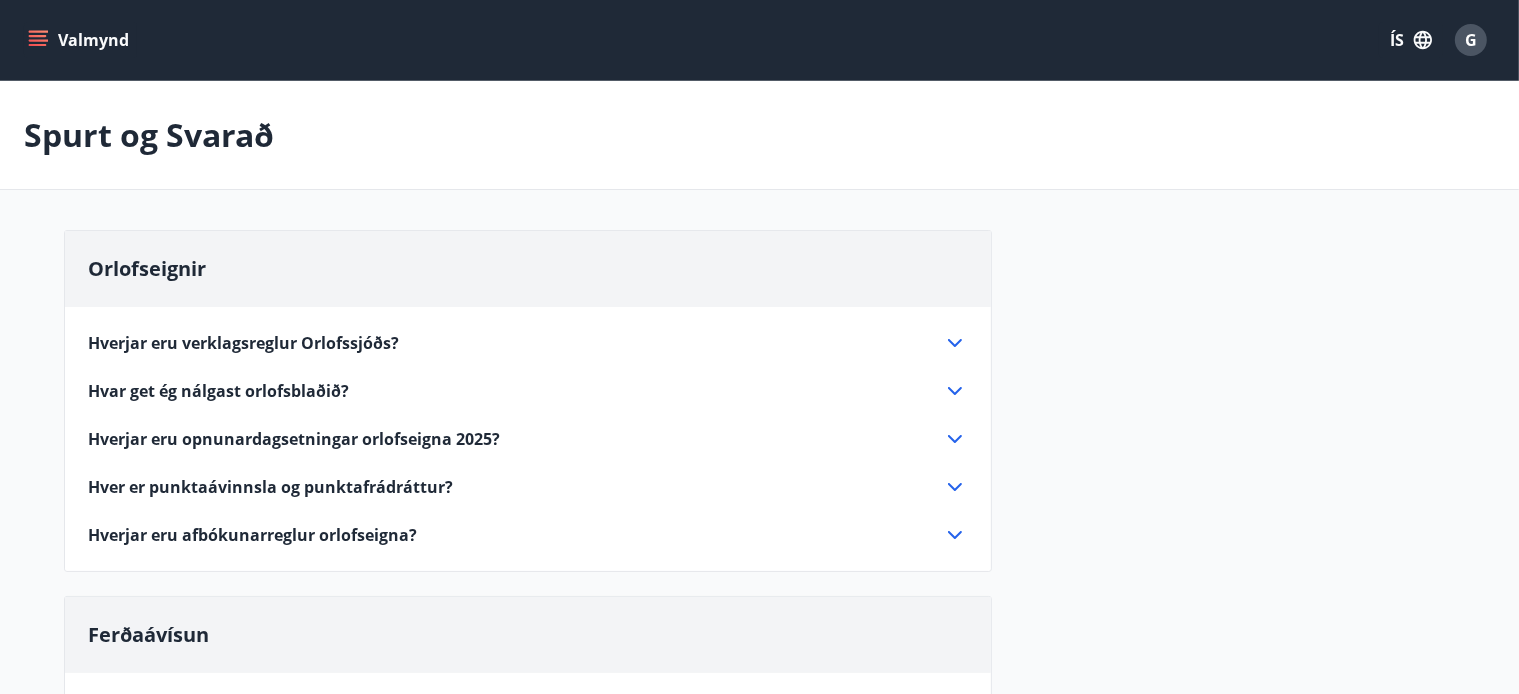 click on "Hverjar eru opnunardagsetningar orlofseigna 2025?" at bounding box center [295, 439] 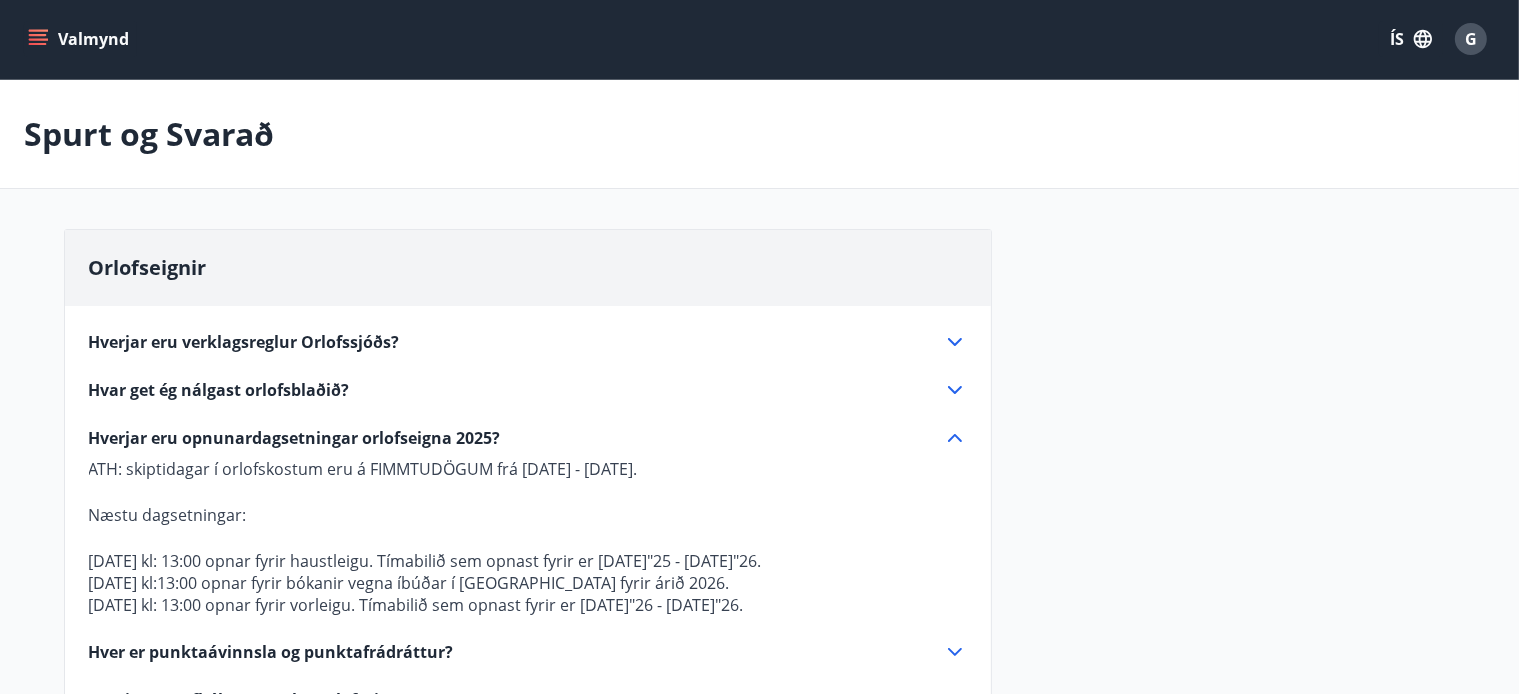 scroll, scrollTop: 0, scrollLeft: 0, axis: both 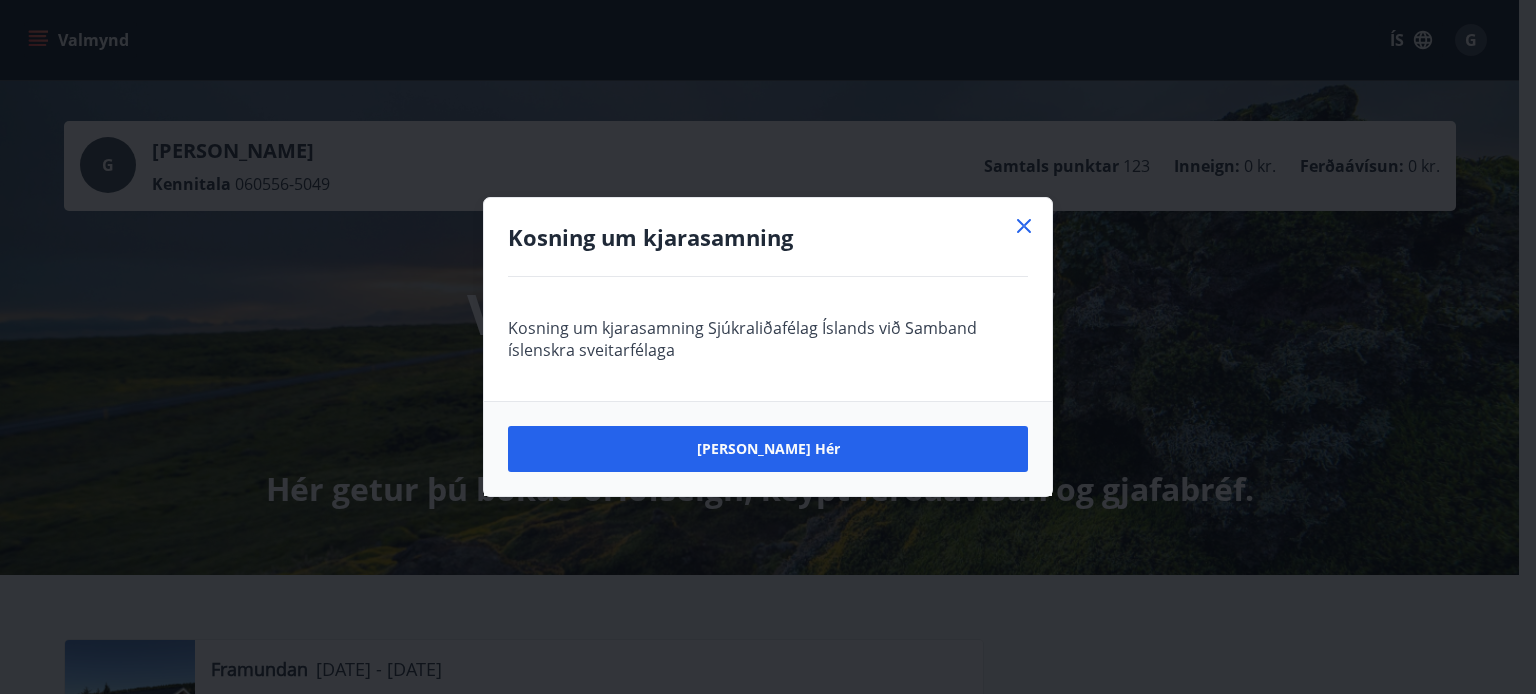 click 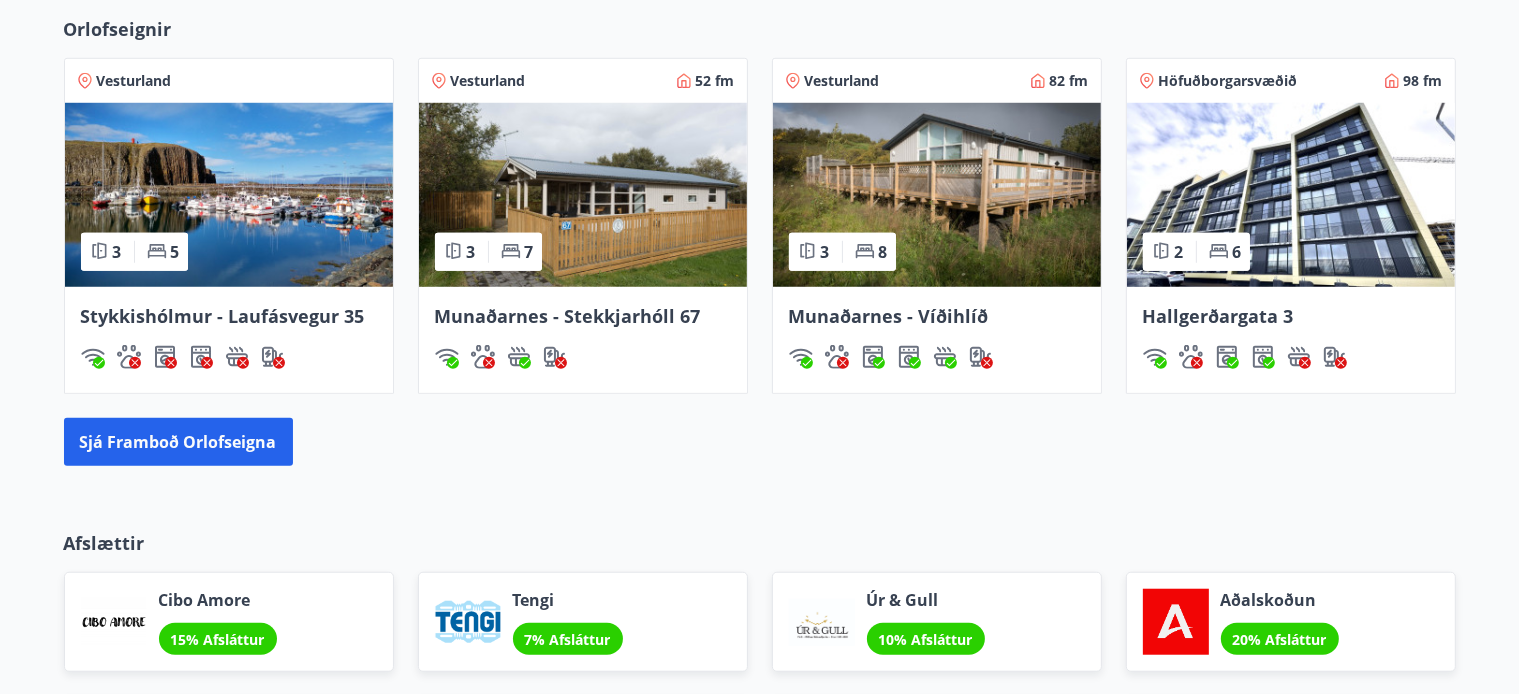 scroll, scrollTop: 1499, scrollLeft: 0, axis: vertical 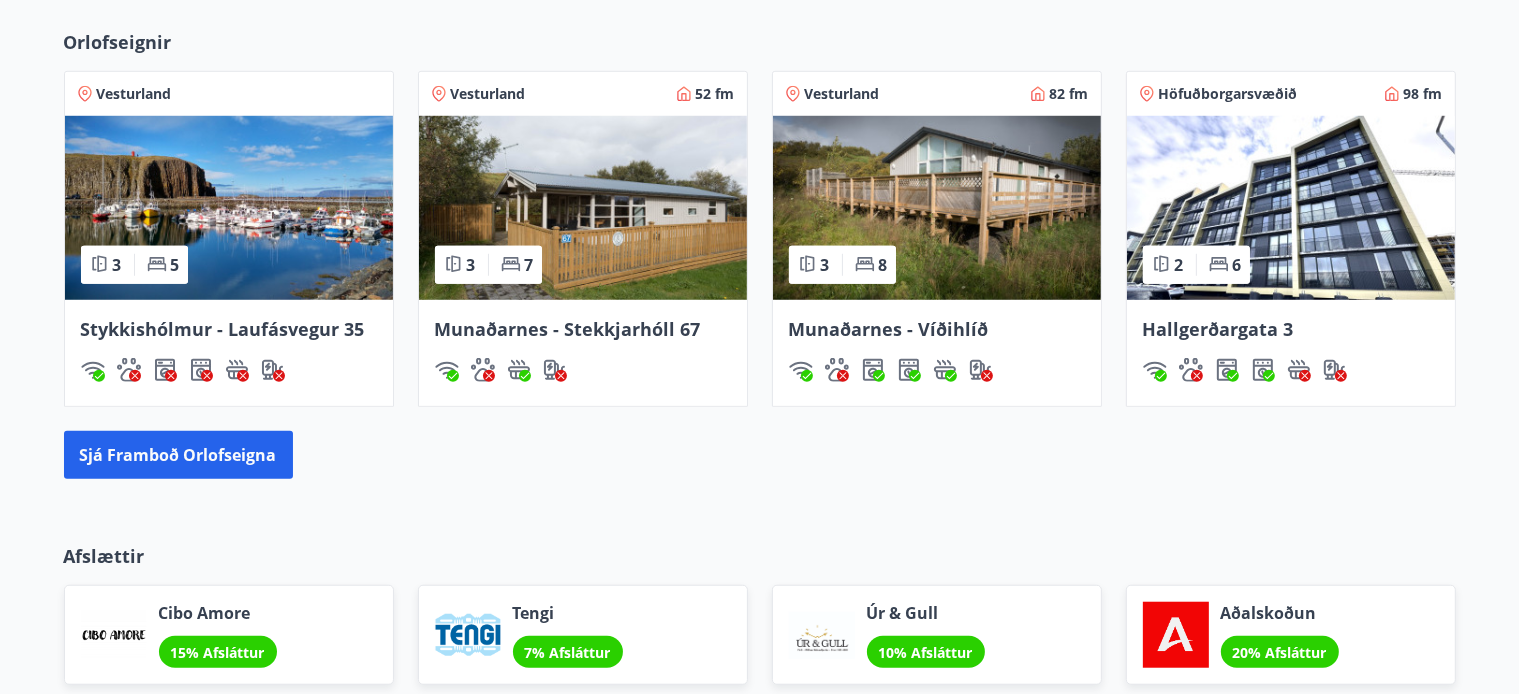 click at bounding box center (1291, 208) 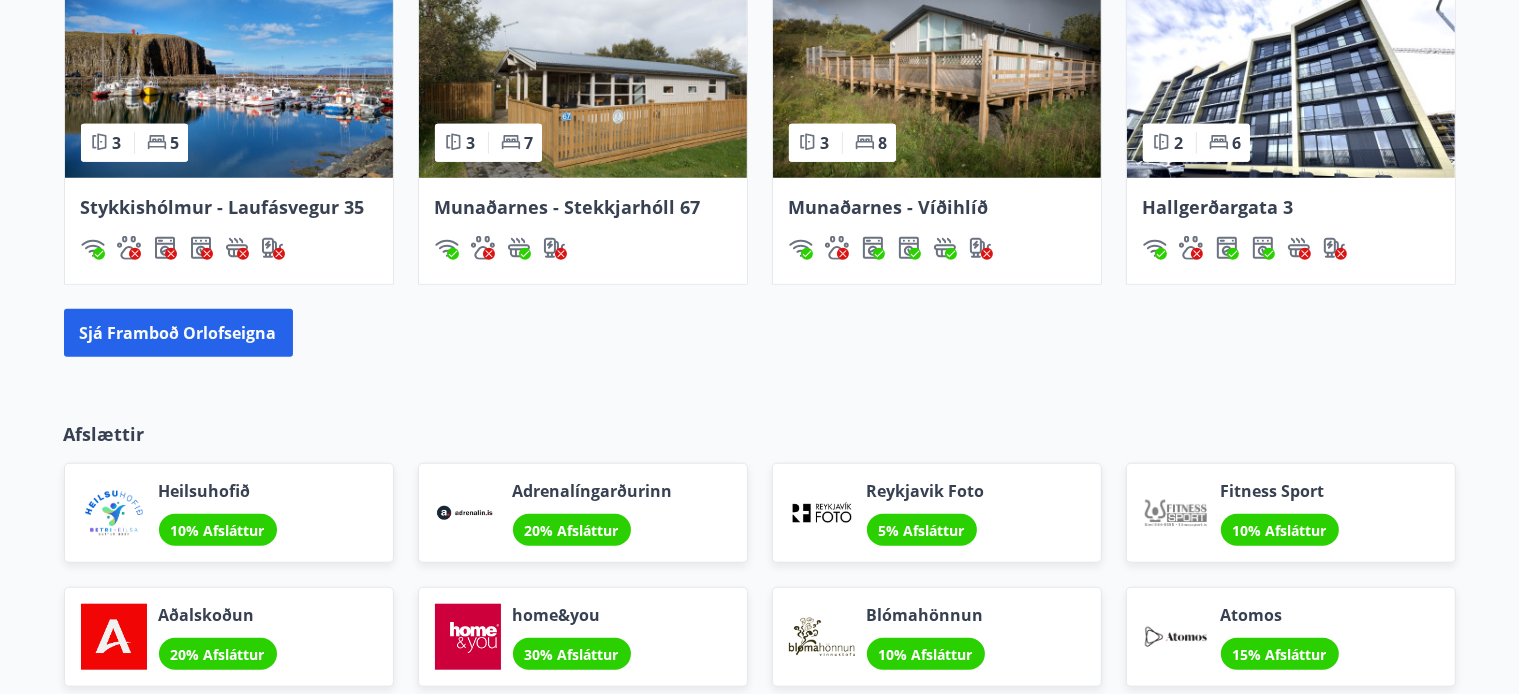 scroll, scrollTop: 1659, scrollLeft: 0, axis: vertical 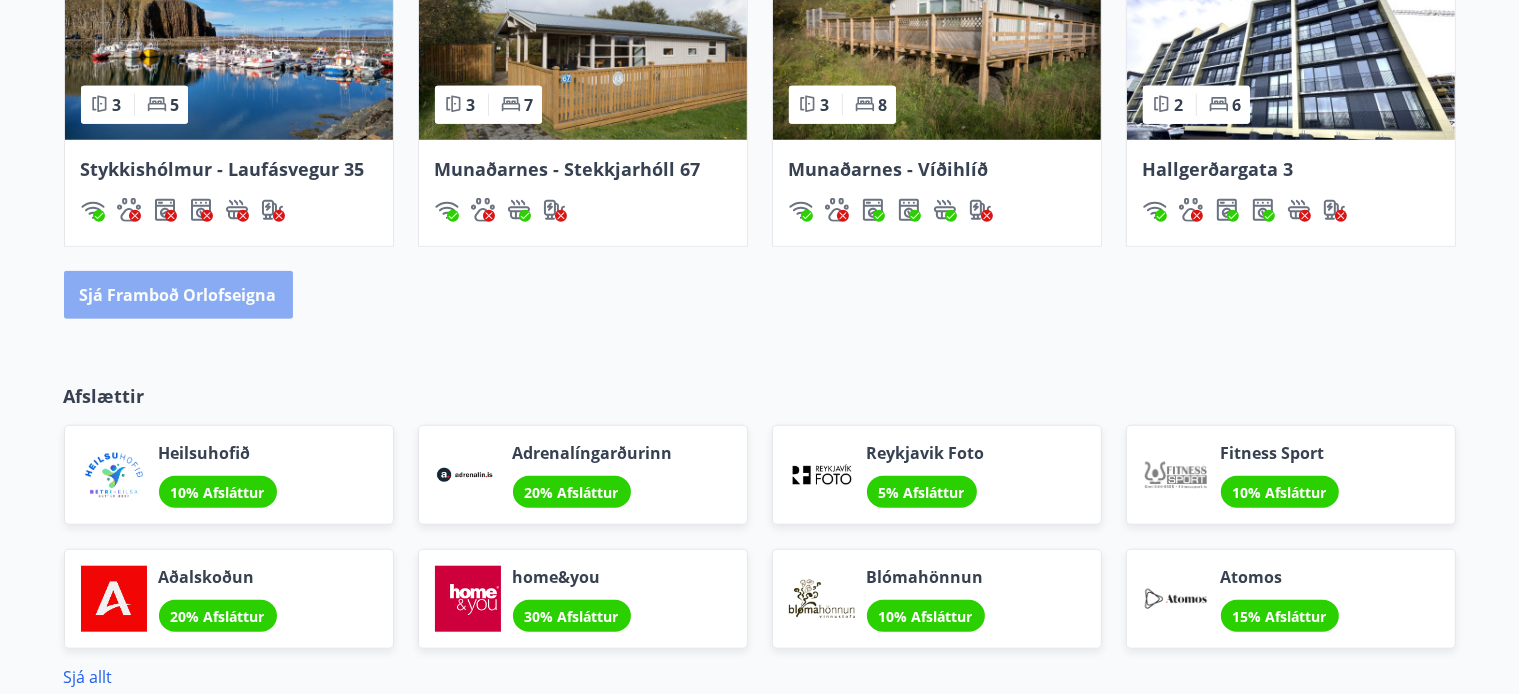 click on "Sjá framboð orlofseigna" at bounding box center [178, 295] 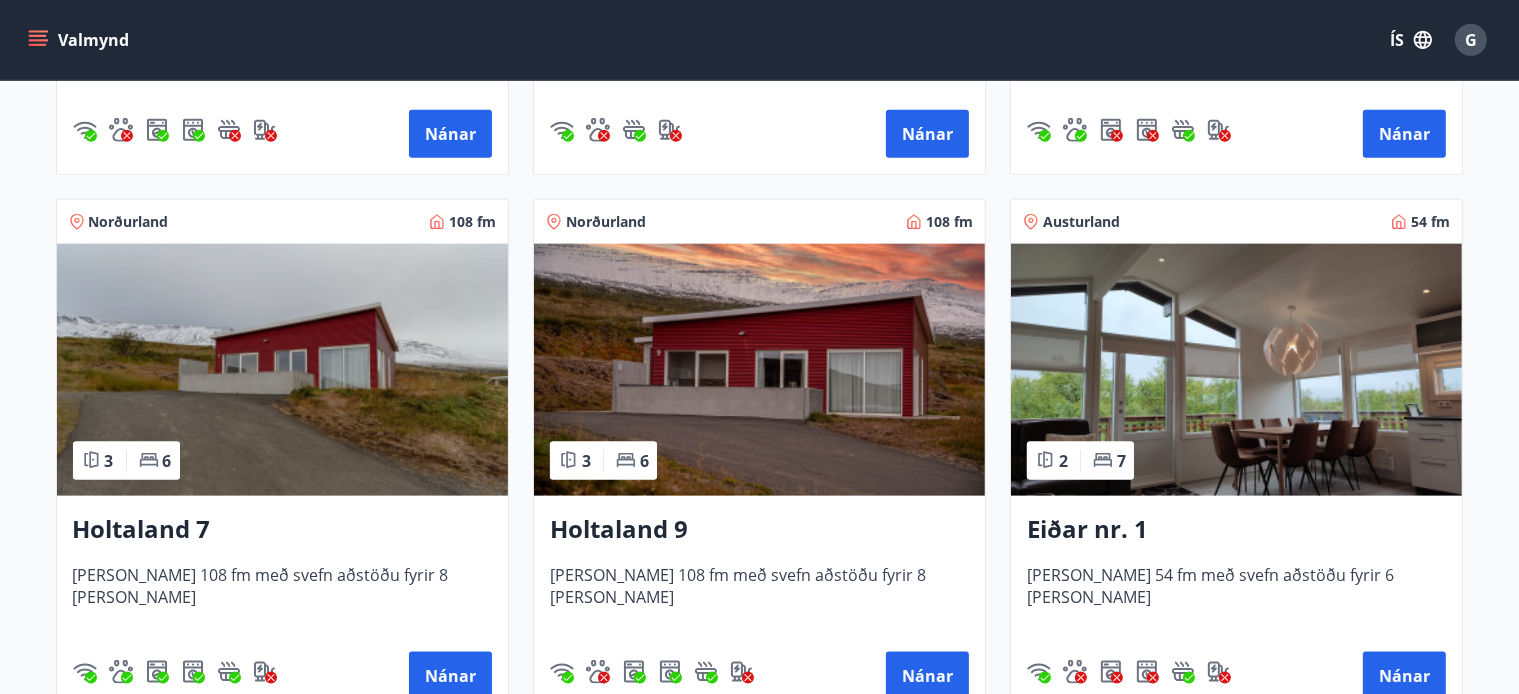 scroll, scrollTop: 2457, scrollLeft: 0, axis: vertical 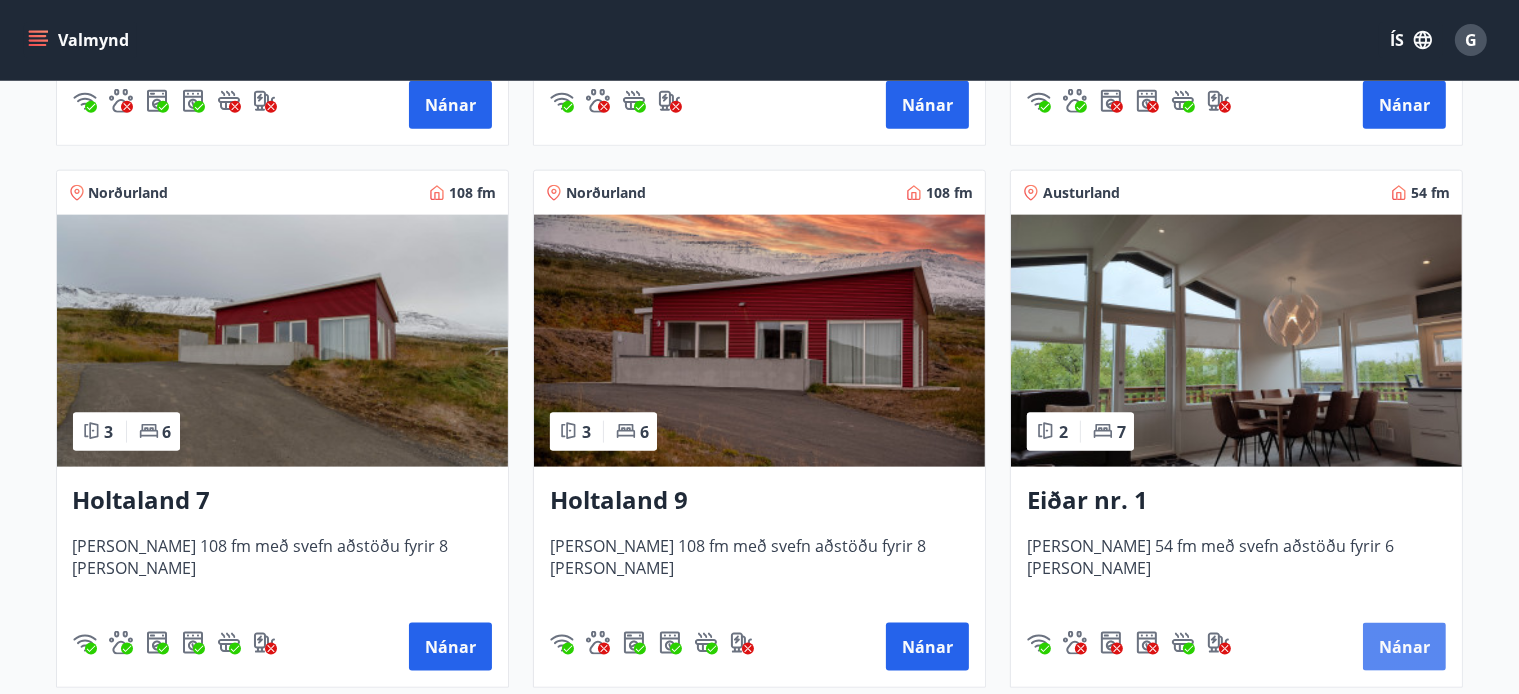 click on "Nánar" at bounding box center [1404, 647] 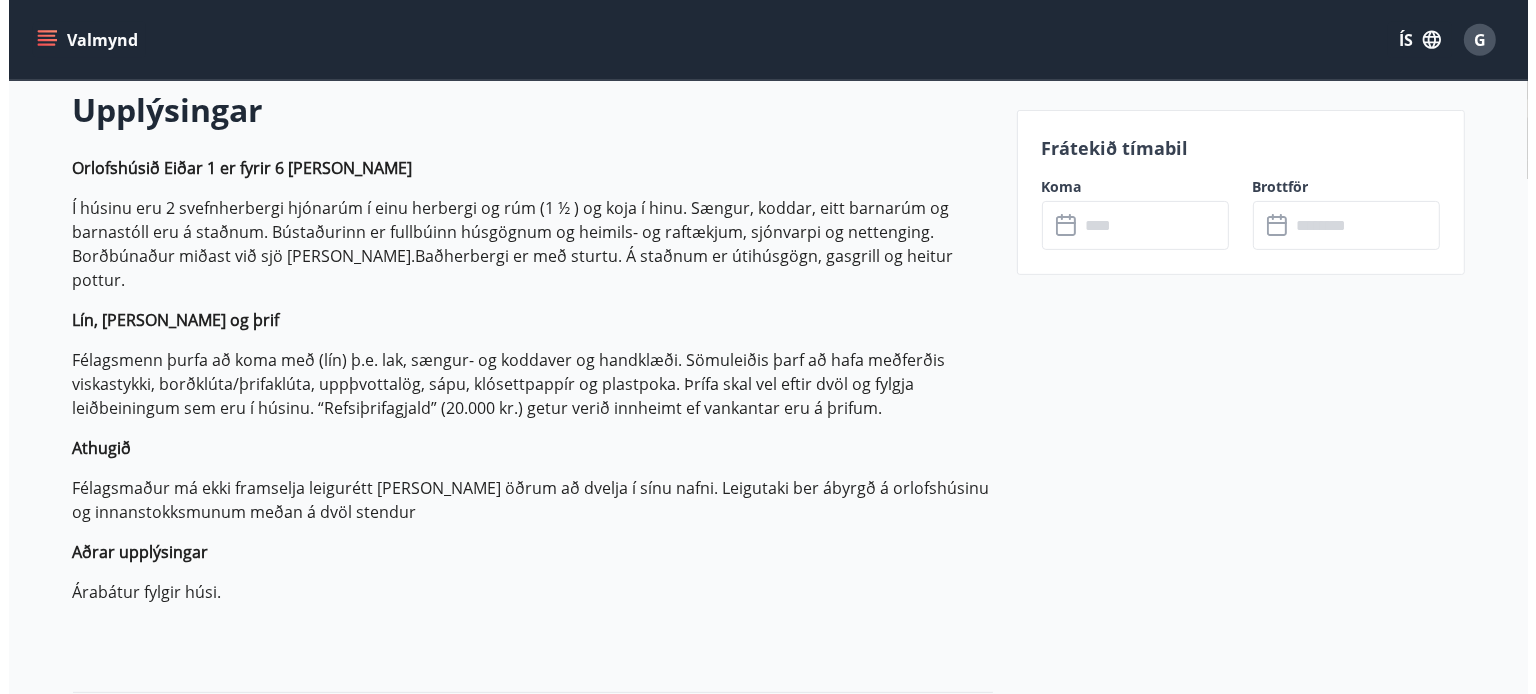 scroll, scrollTop: 614, scrollLeft: 0, axis: vertical 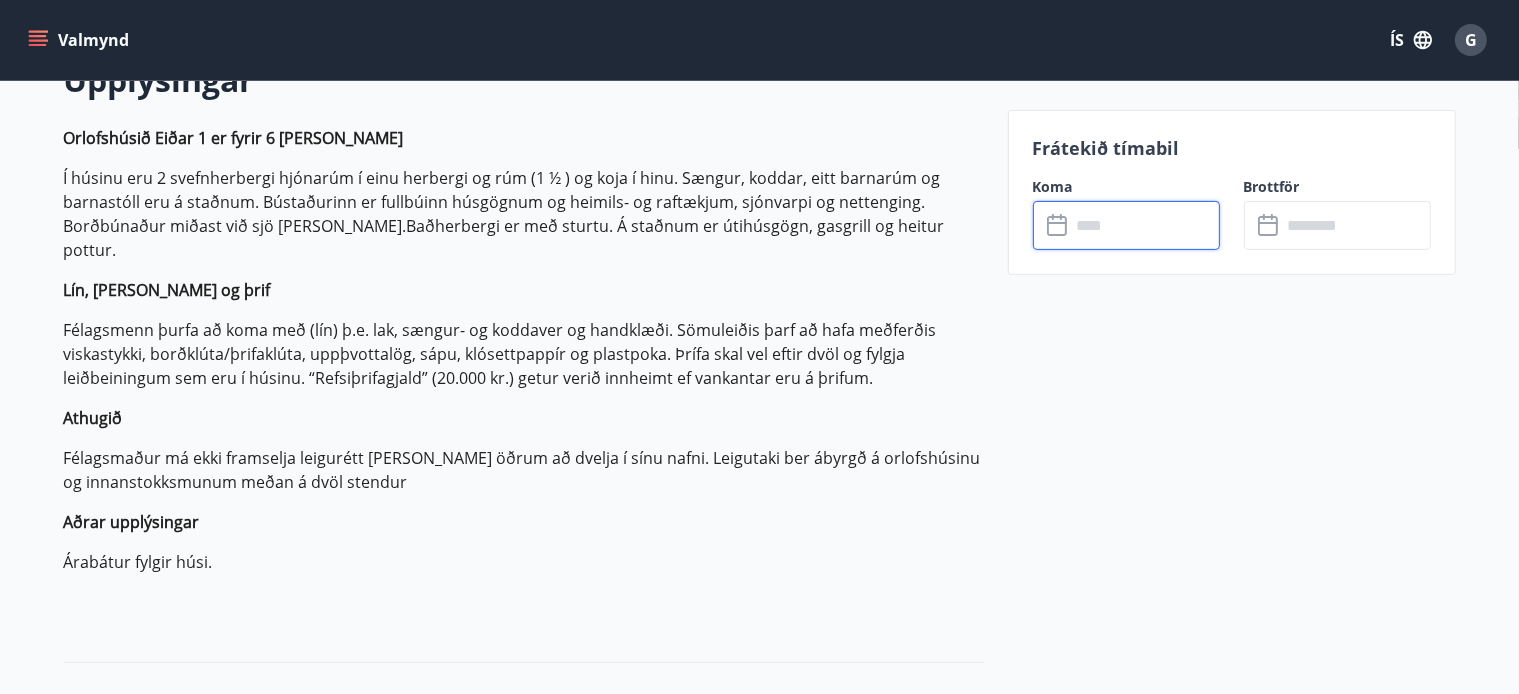 click at bounding box center [1145, 225] 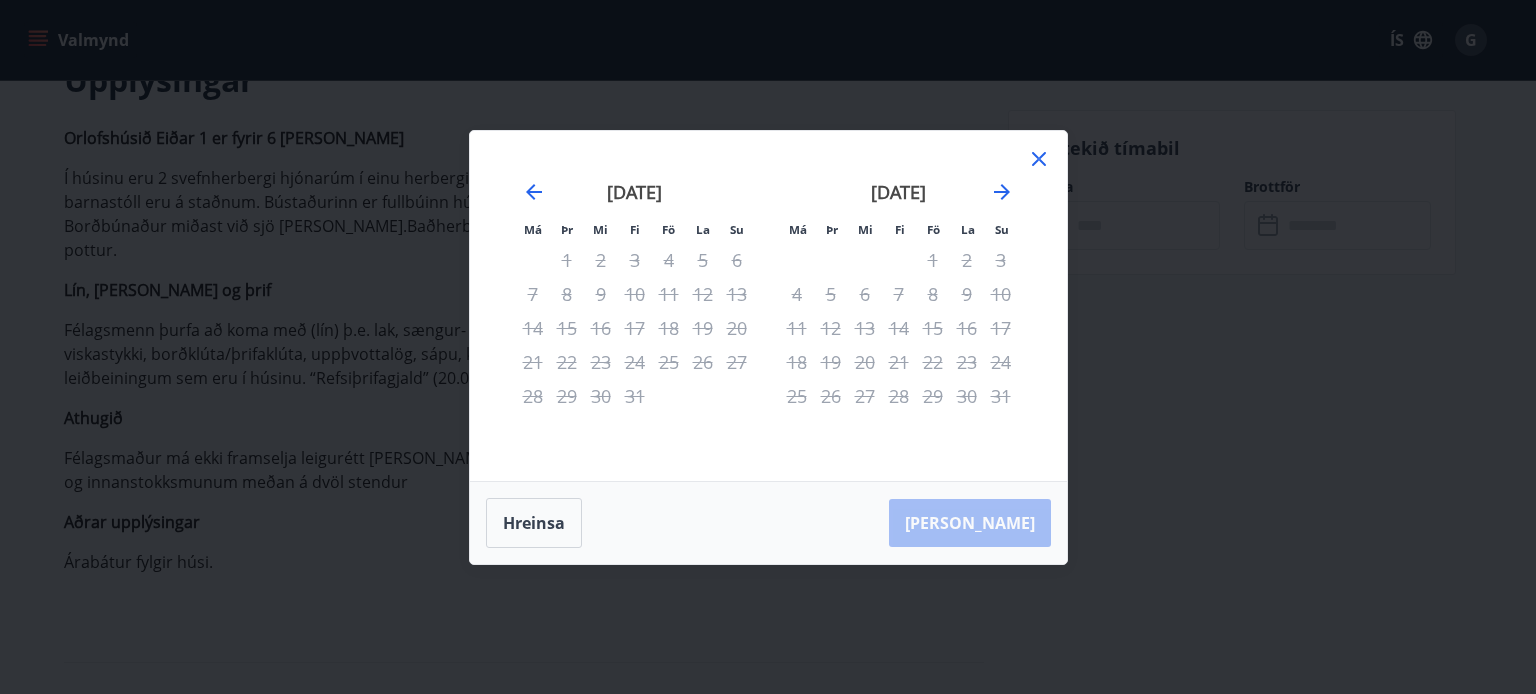 click 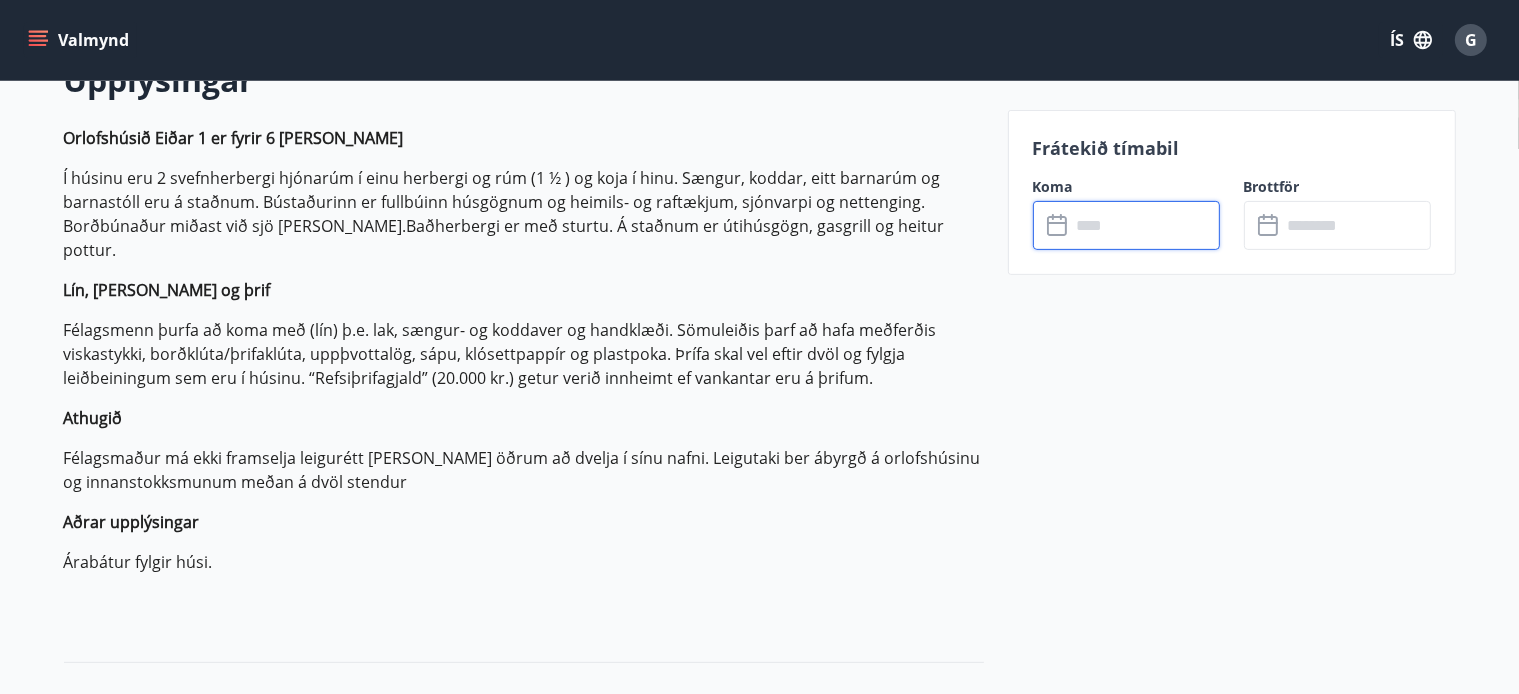 click on "G" at bounding box center [1471, 40] 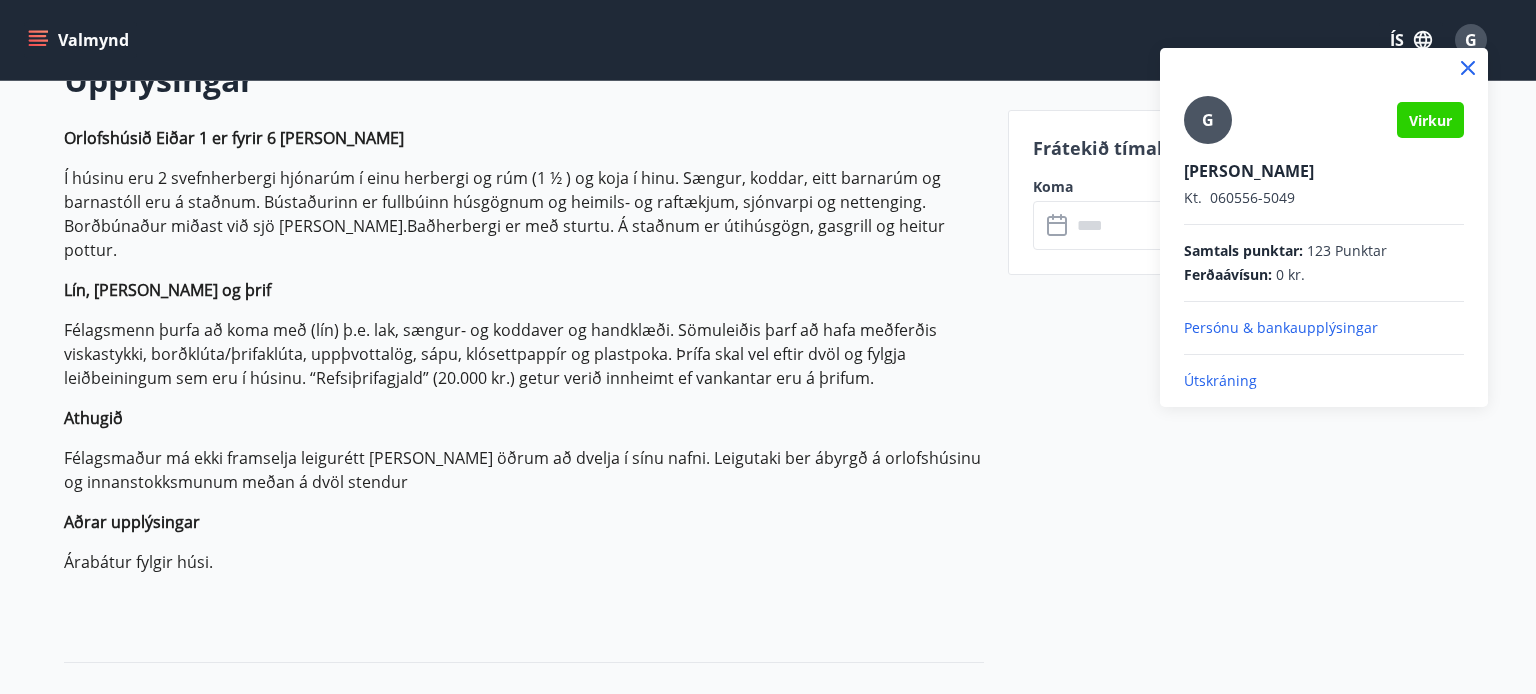 click on "Útskráning" at bounding box center (1324, 381) 